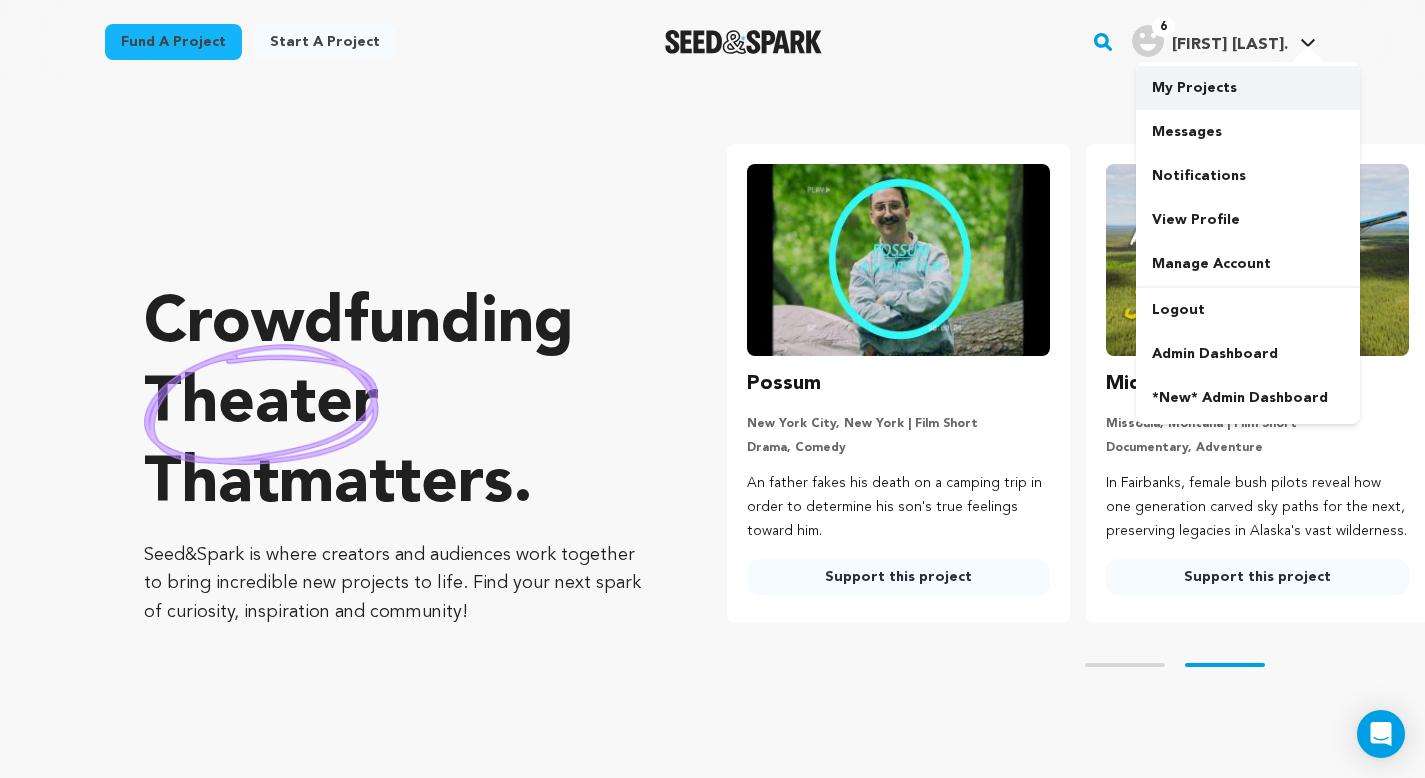 scroll, scrollTop: 0, scrollLeft: 0, axis: both 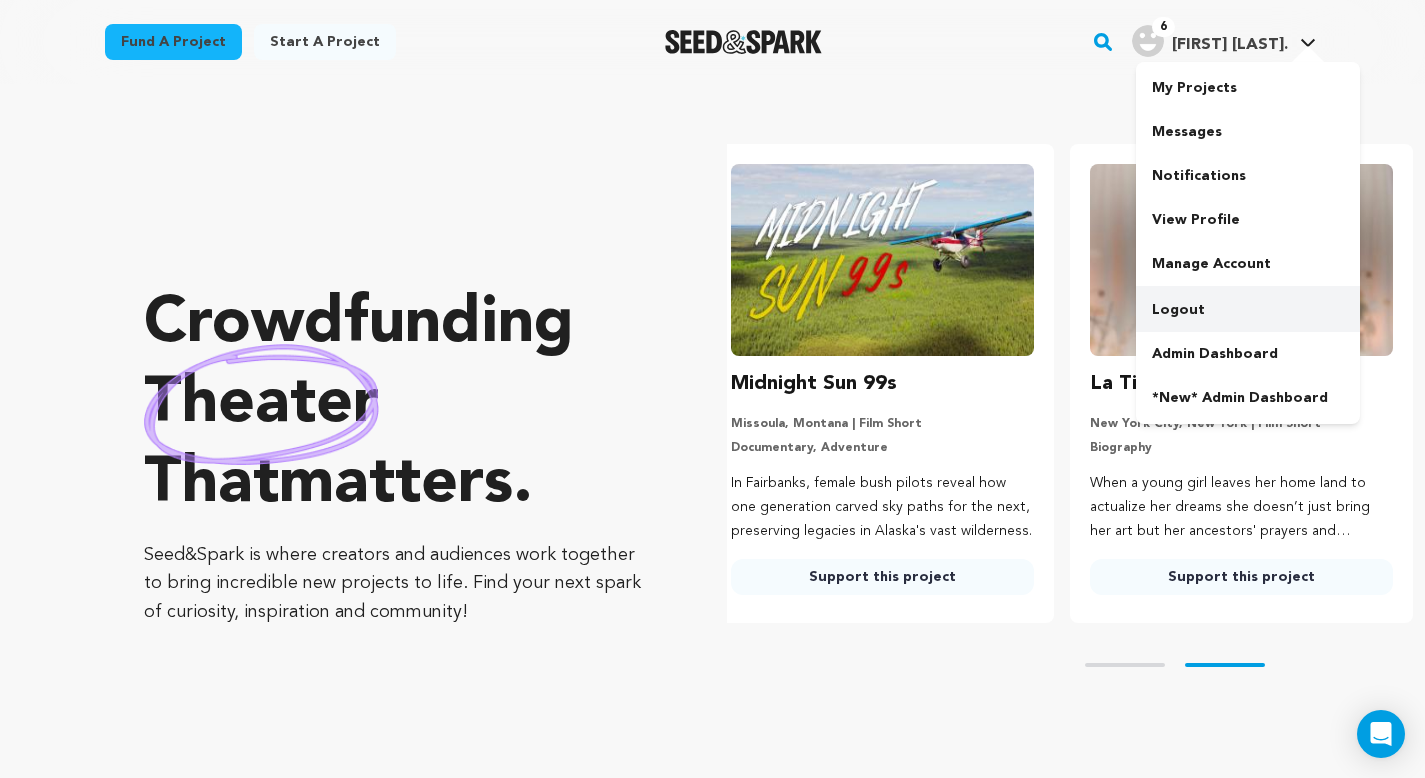click on "Logout" at bounding box center (1248, 310) 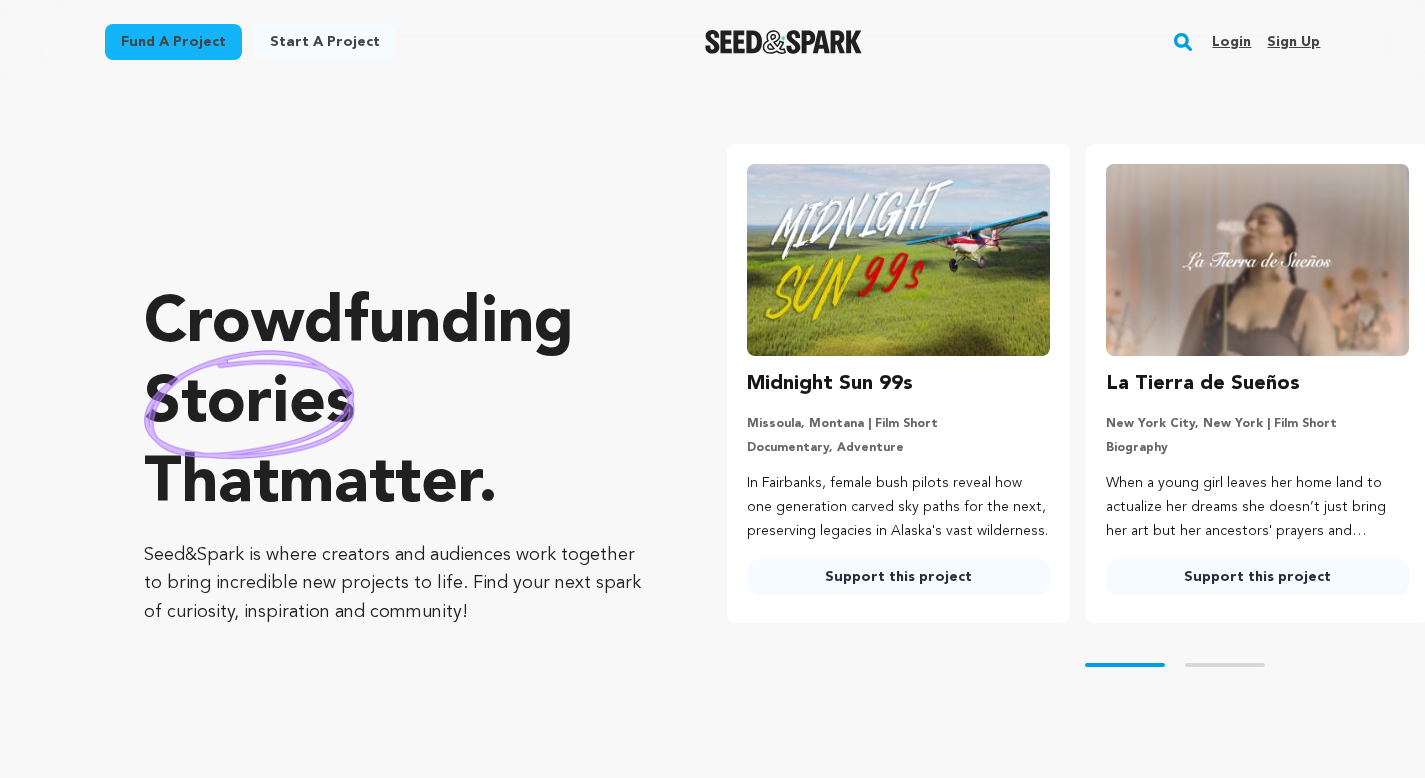 scroll, scrollTop: 0, scrollLeft: 0, axis: both 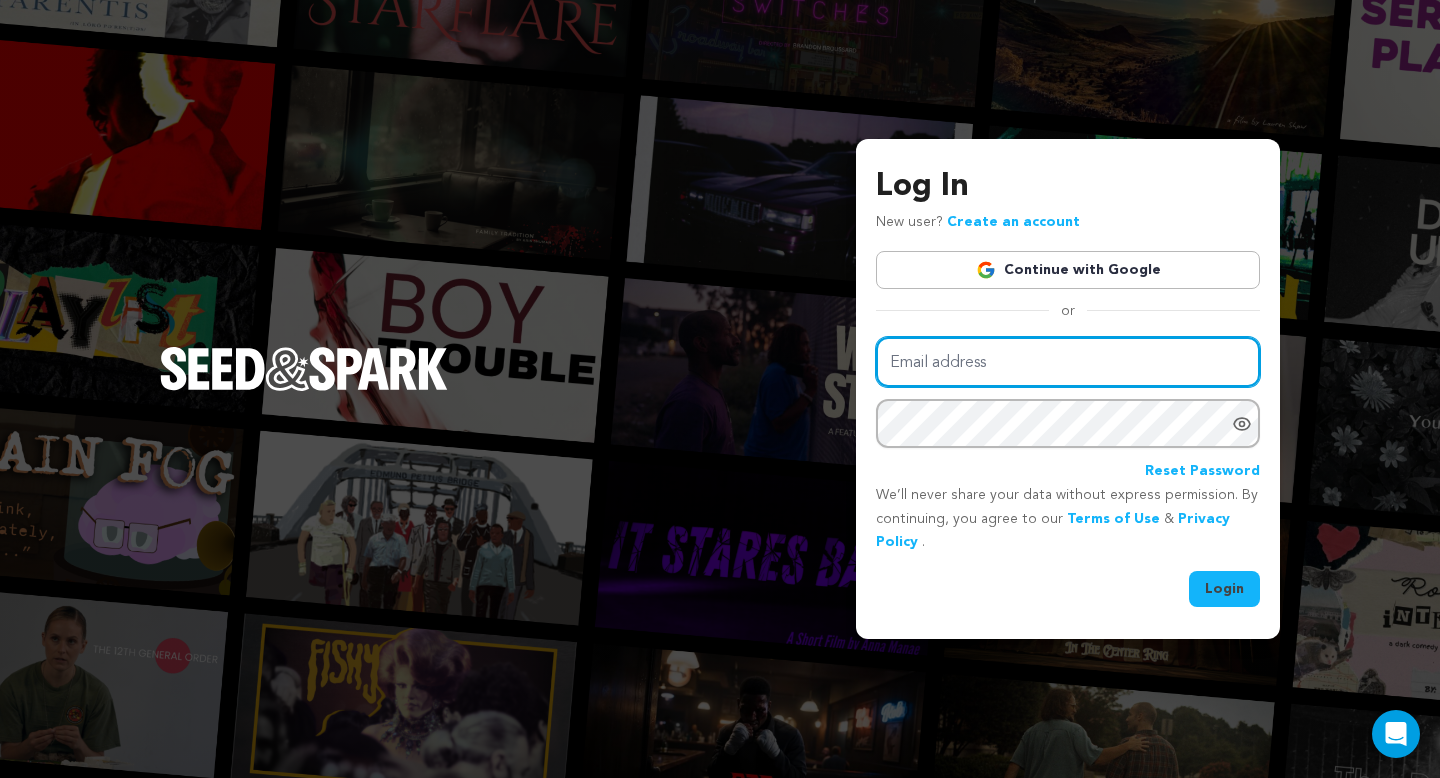 type on "mike@seedandspark.com" 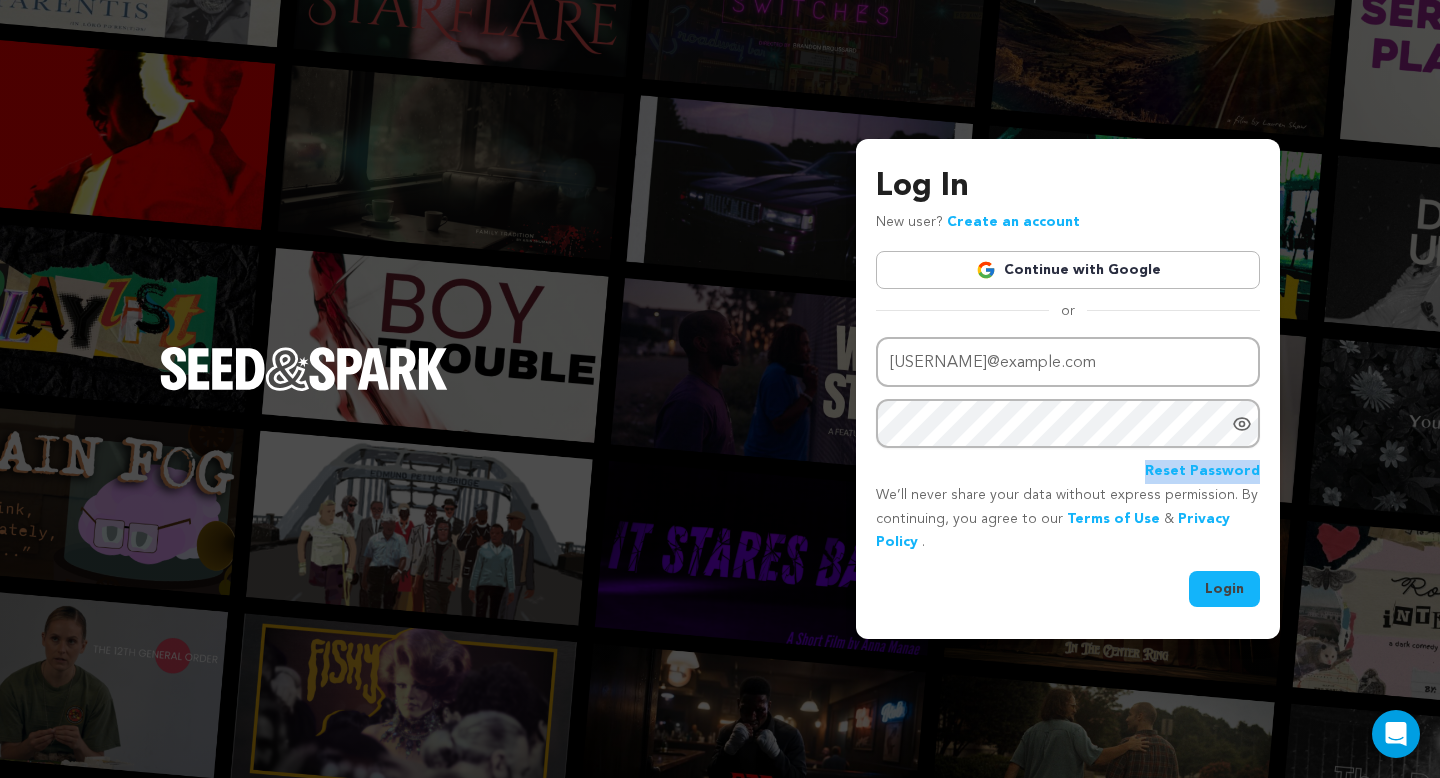 click on "Login" at bounding box center [1224, 589] 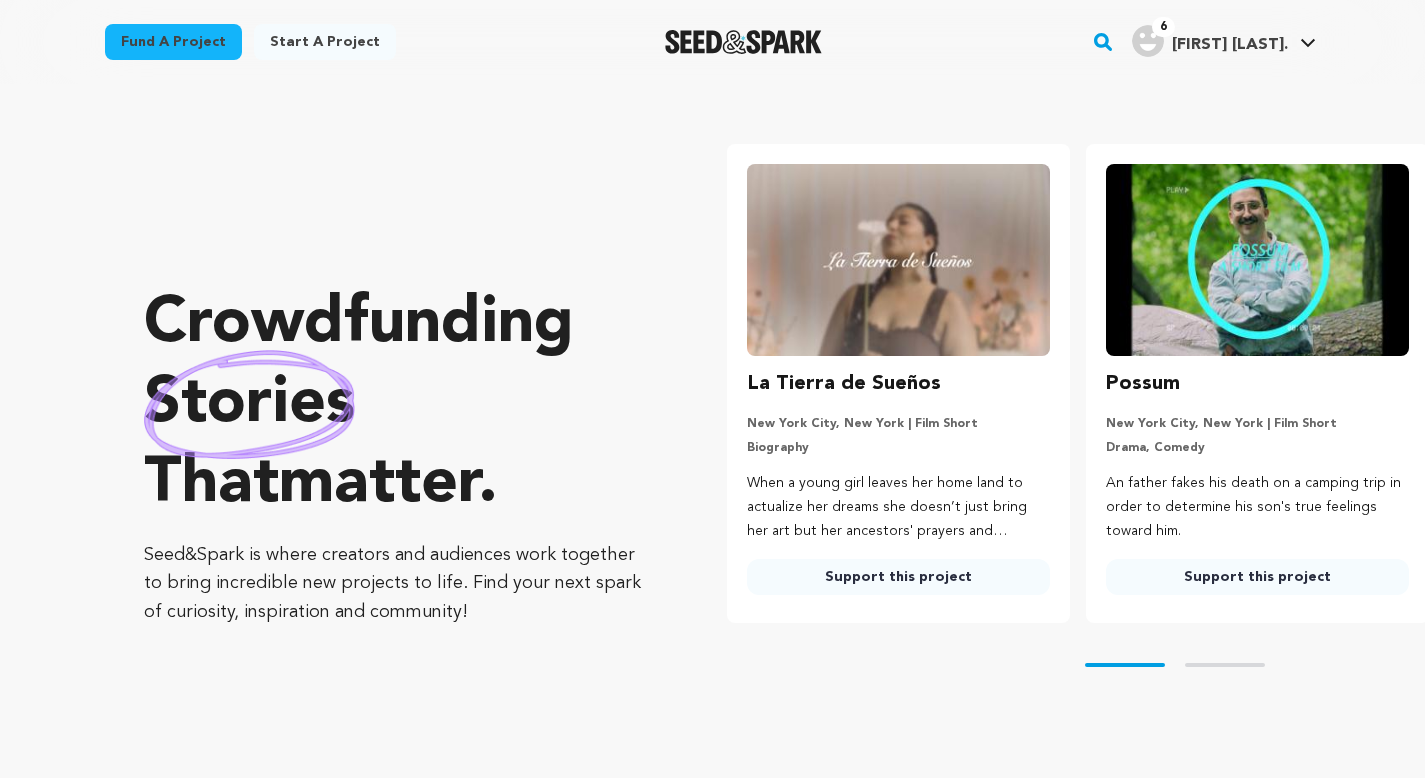 scroll, scrollTop: 0, scrollLeft: 0, axis: both 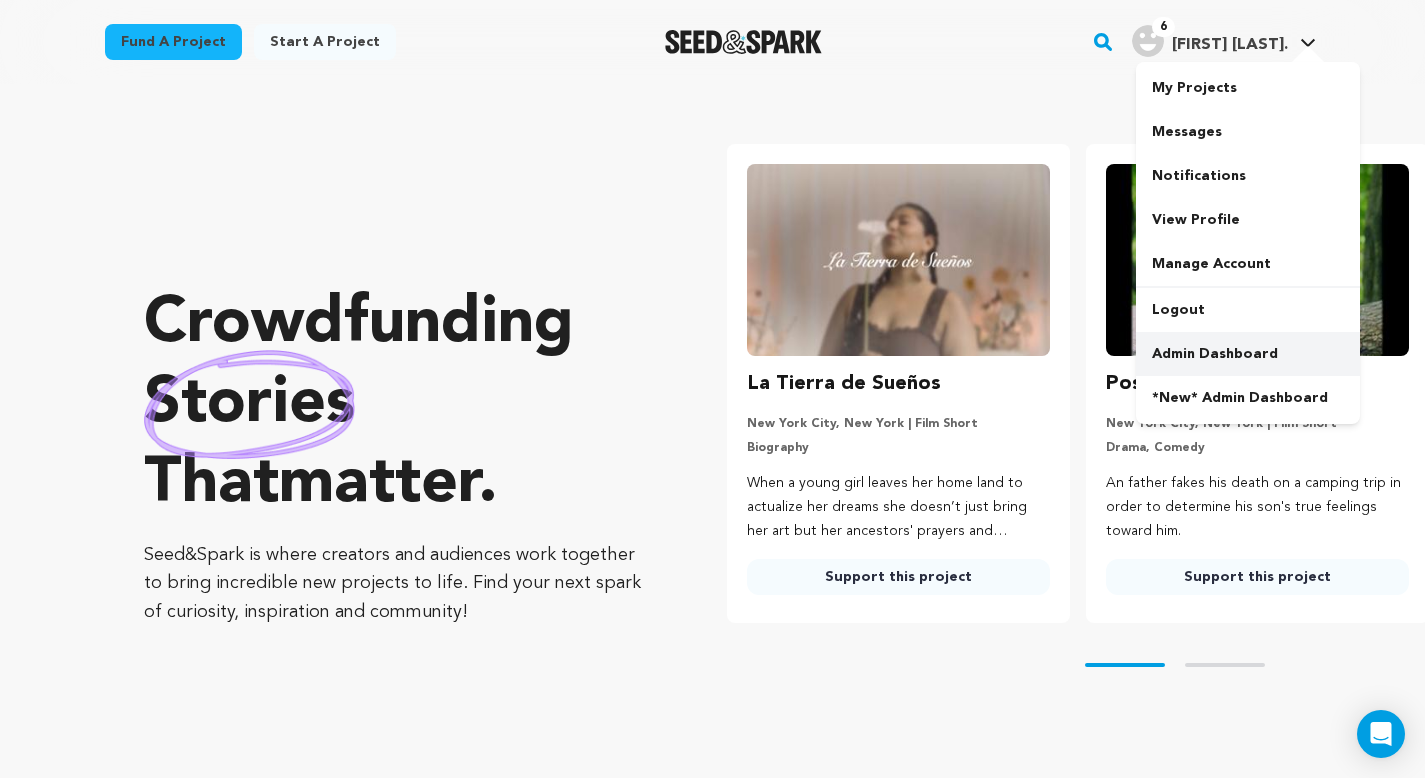 click on "Admin Dashboard" at bounding box center (1248, 354) 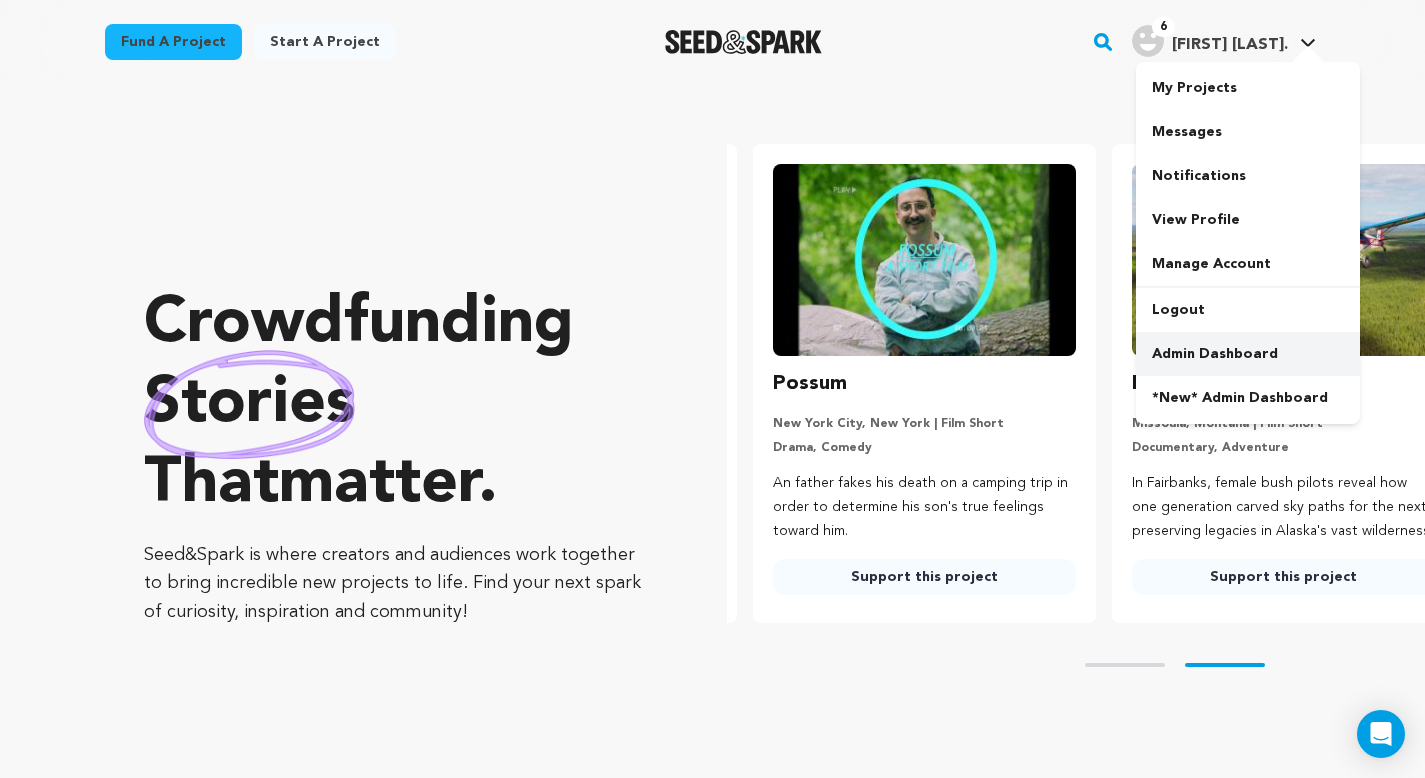 scroll, scrollTop: 0, scrollLeft: 375, axis: horizontal 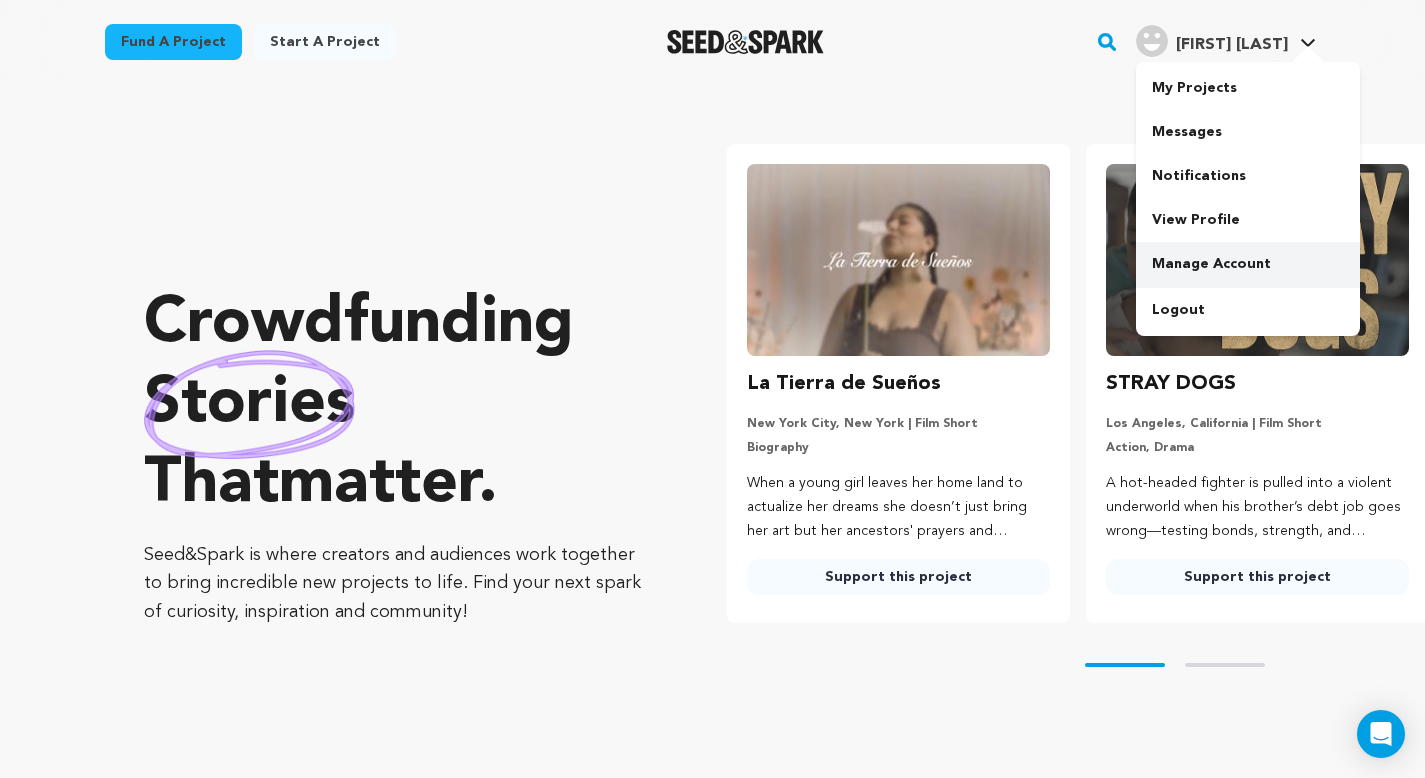 click on "Manage Account" at bounding box center (1248, 264) 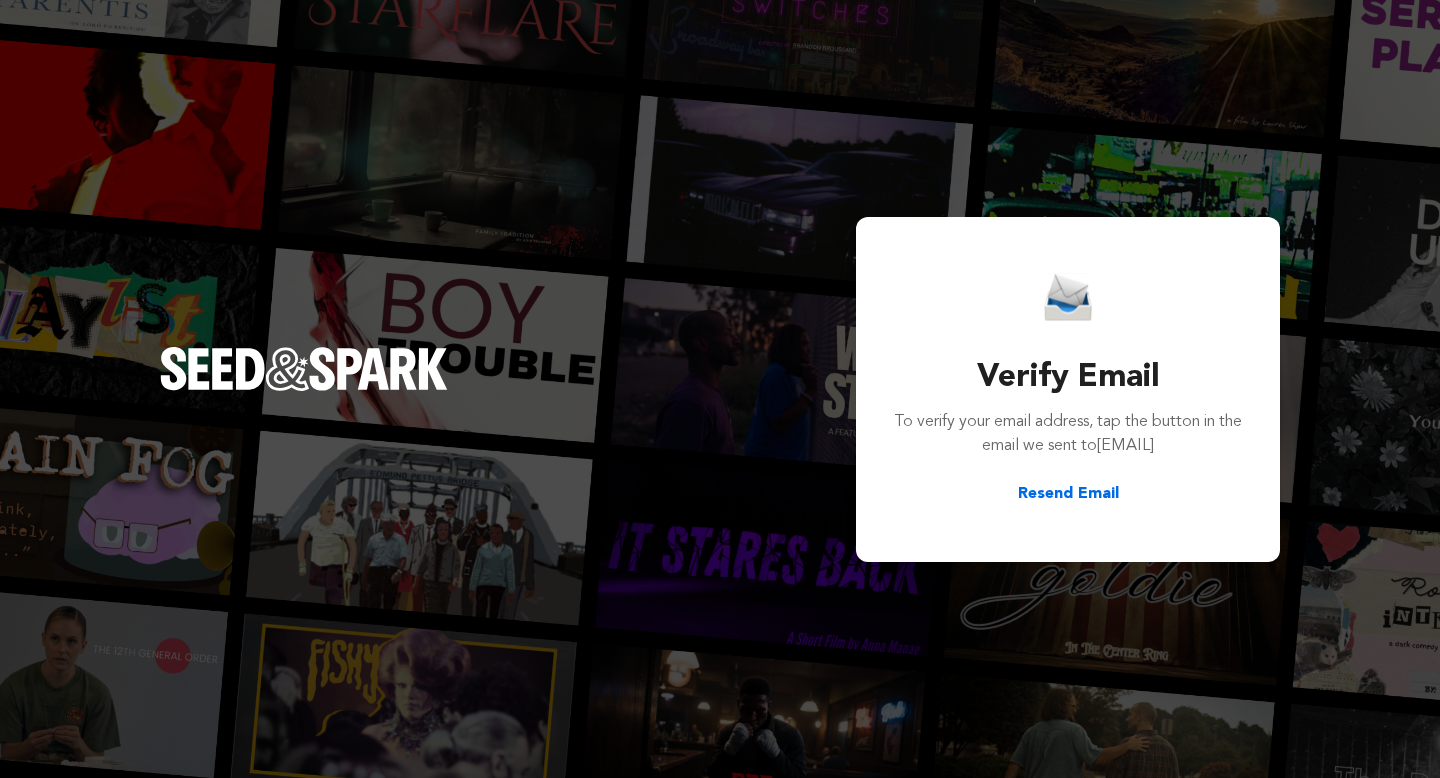 scroll, scrollTop: 0, scrollLeft: 0, axis: both 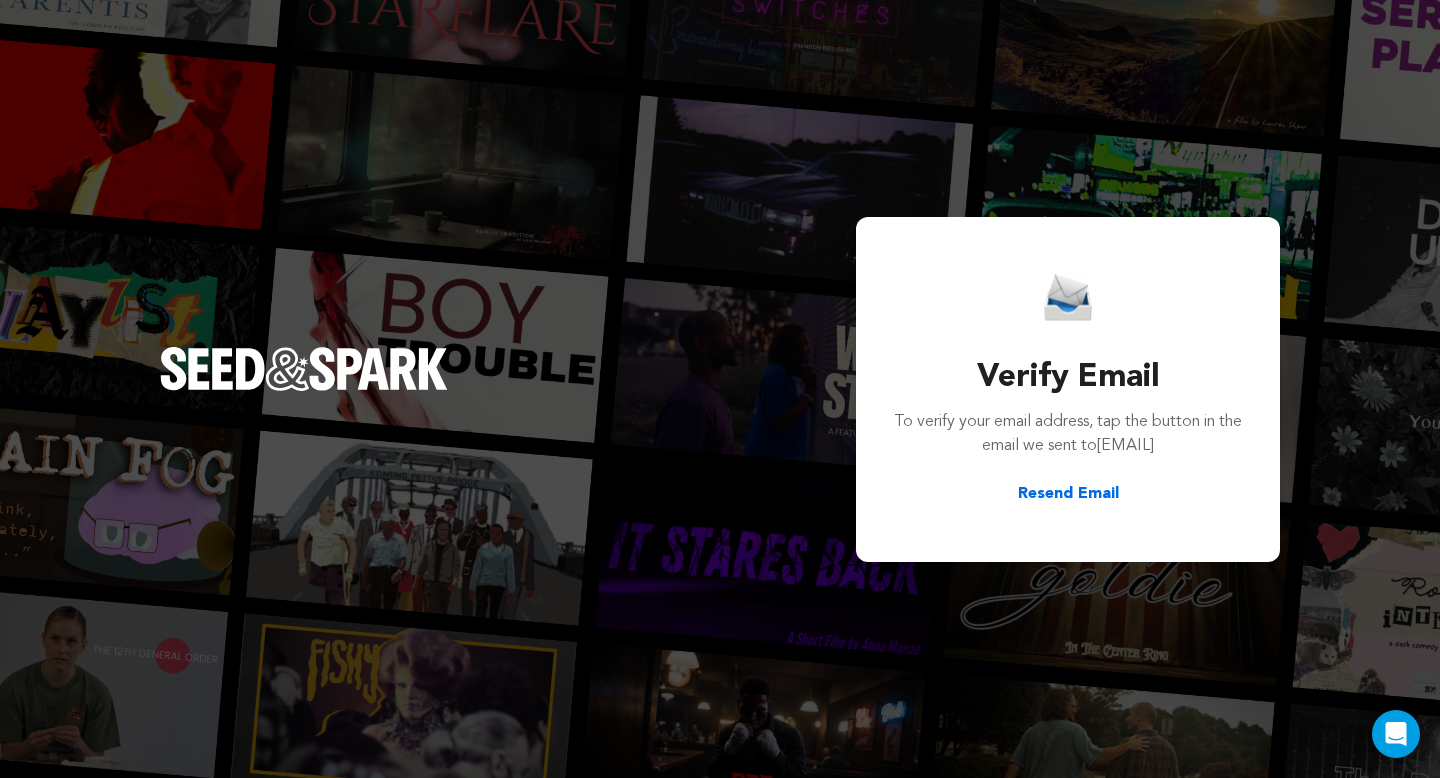 click on "Resend Email" at bounding box center [1068, 494] 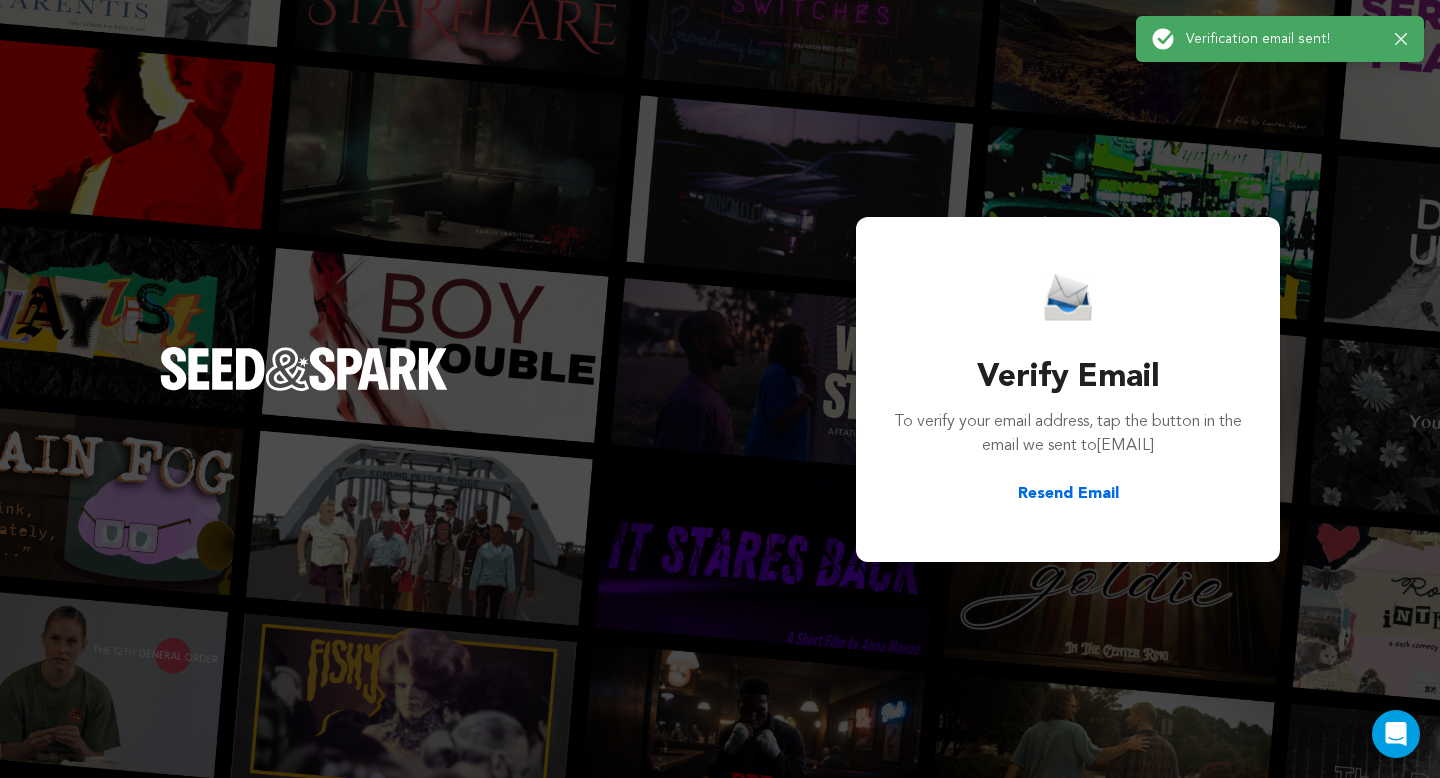 drag, startPoint x: 1055, startPoint y: 444, endPoint x: 1232, endPoint y: 443, distance: 177.00282 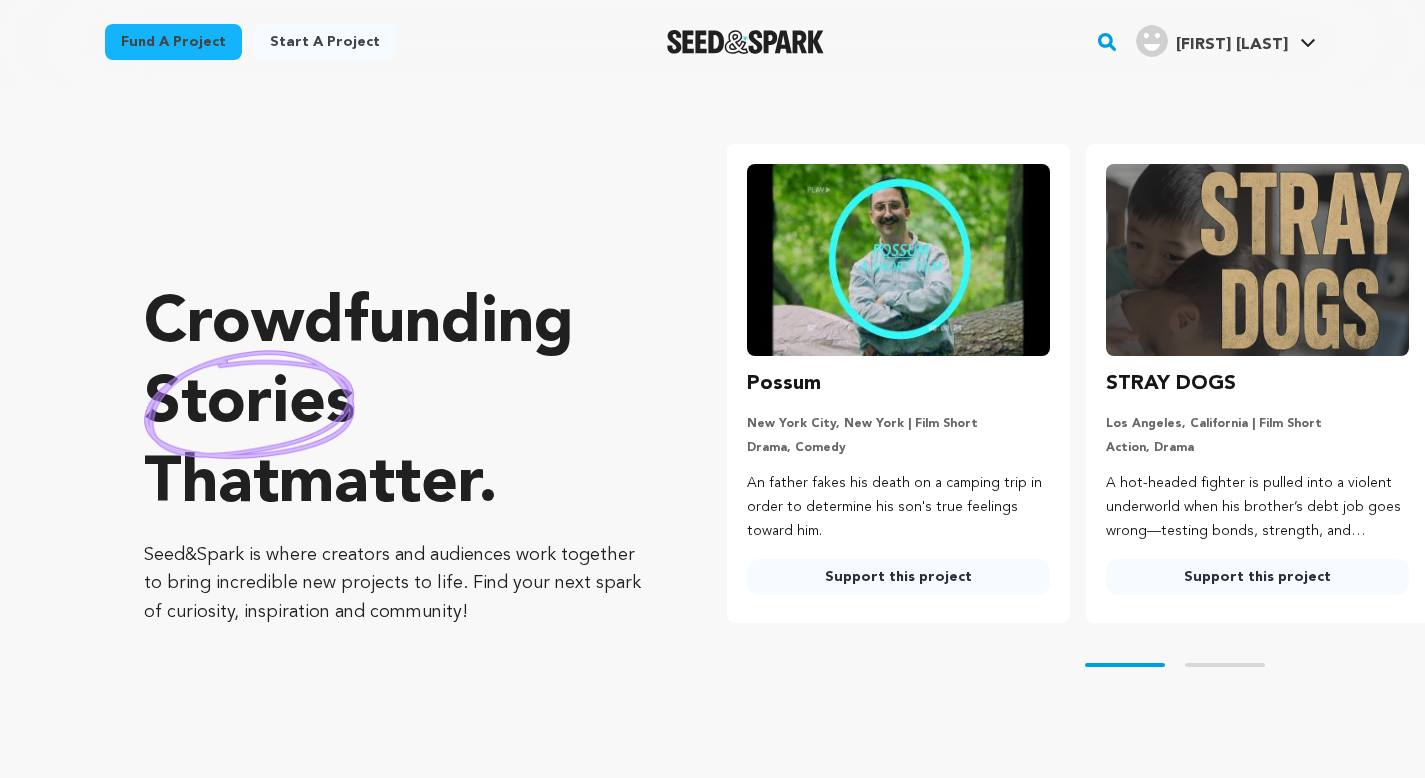 scroll, scrollTop: 0, scrollLeft: 0, axis: both 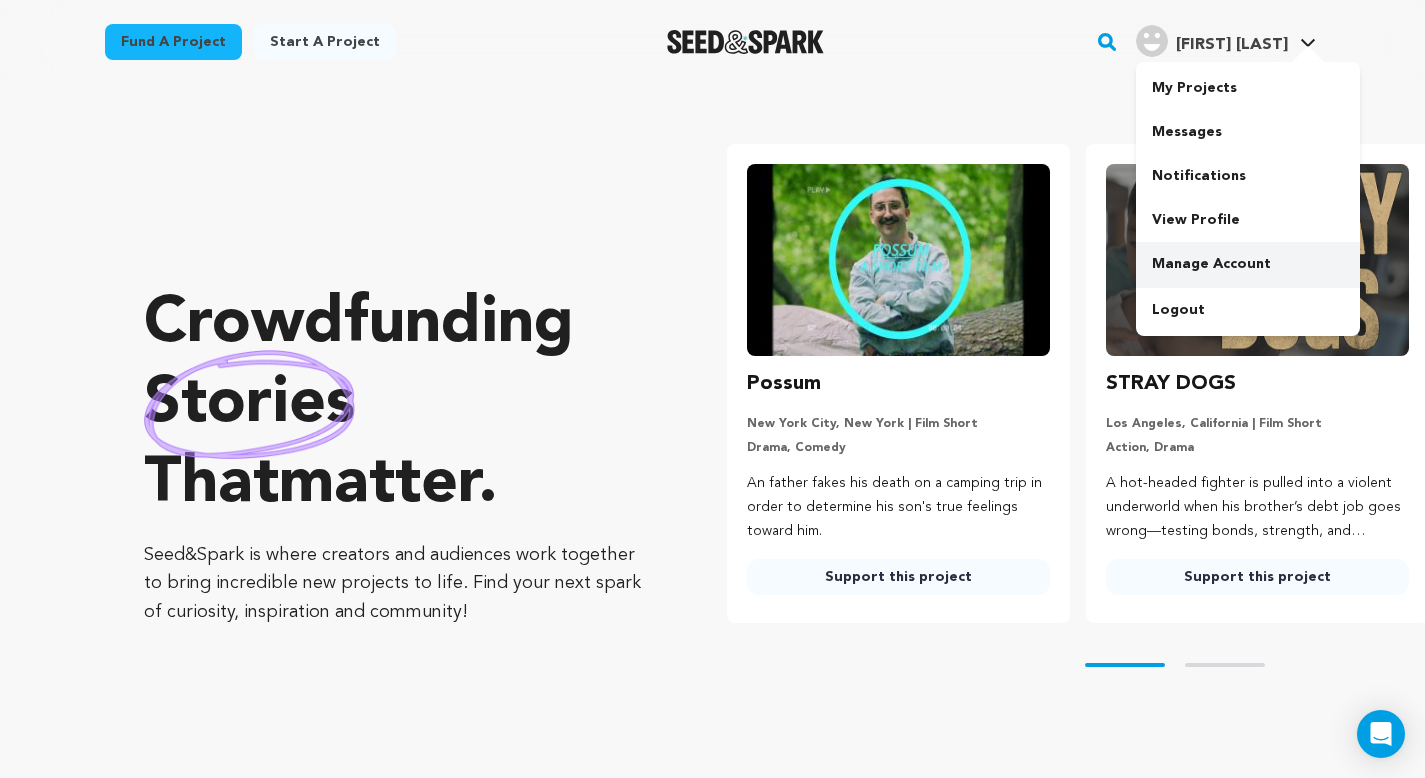click on "Manage Account" at bounding box center (1248, 264) 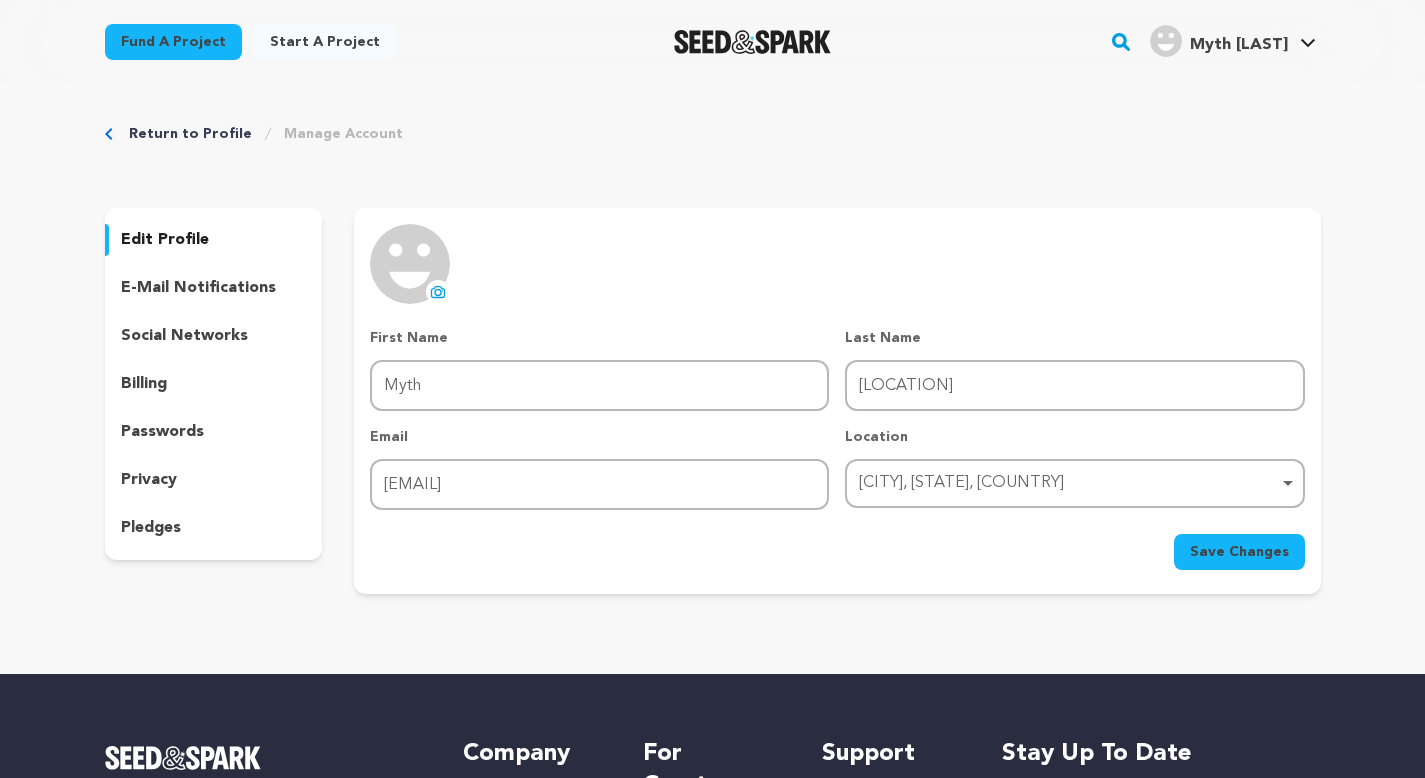 scroll, scrollTop: 0, scrollLeft: 0, axis: both 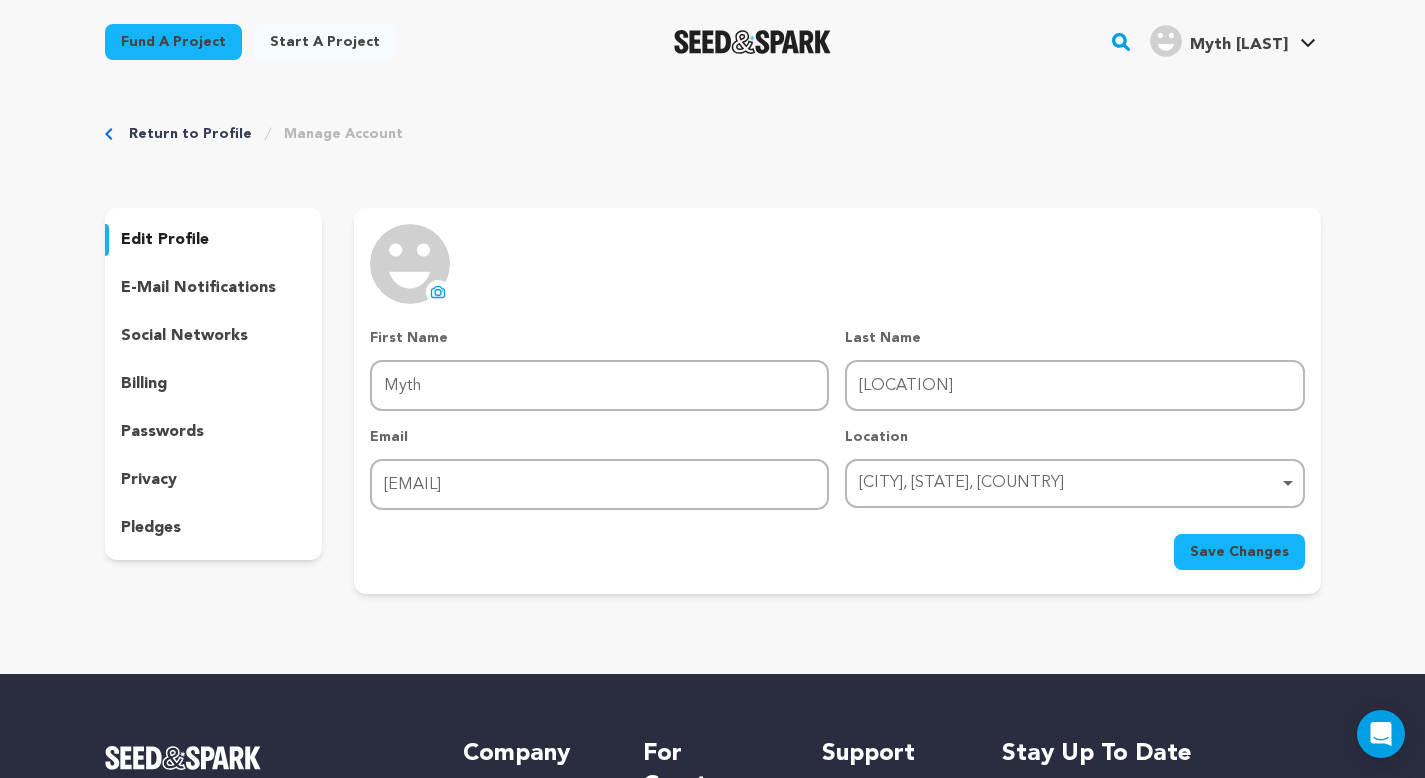 click on "pledges" at bounding box center (214, 528) 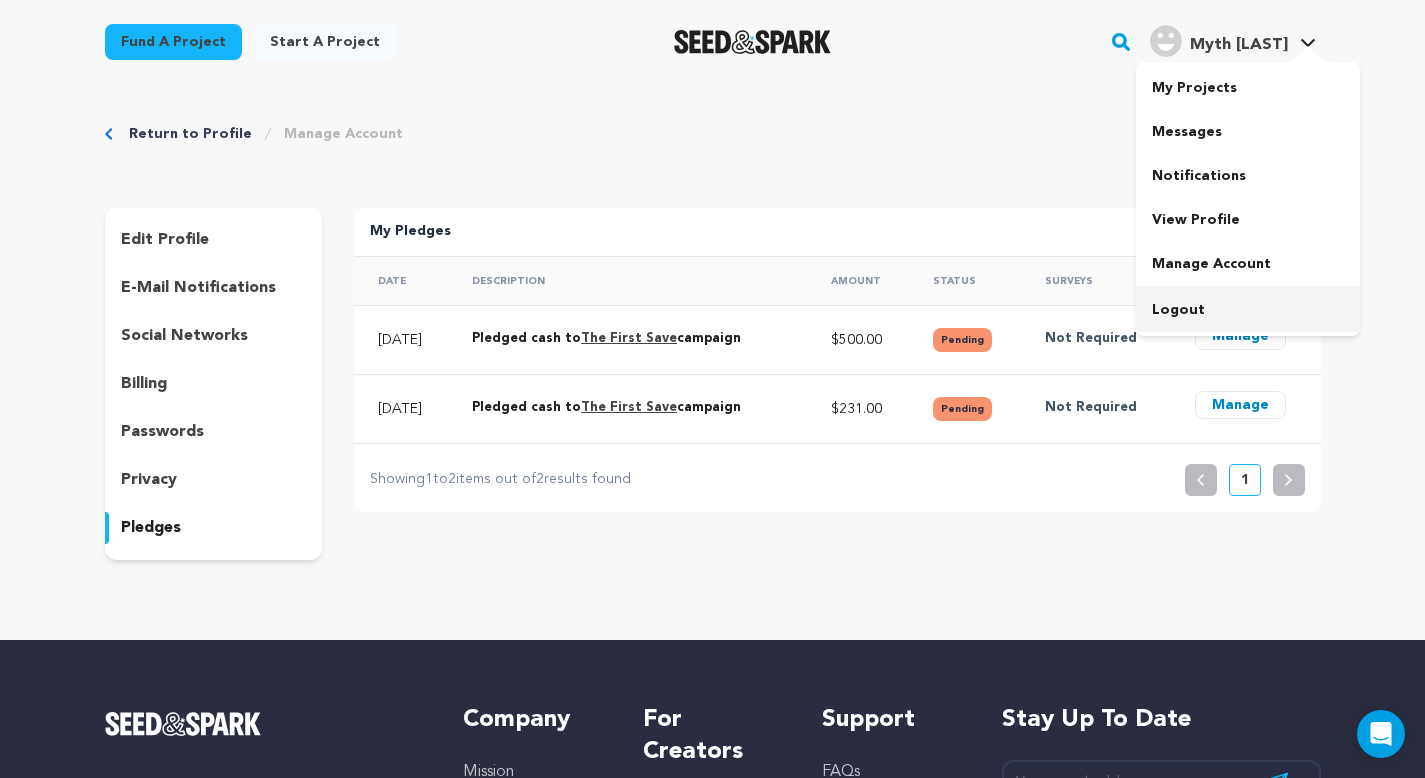 click on "Logout" at bounding box center (1248, 310) 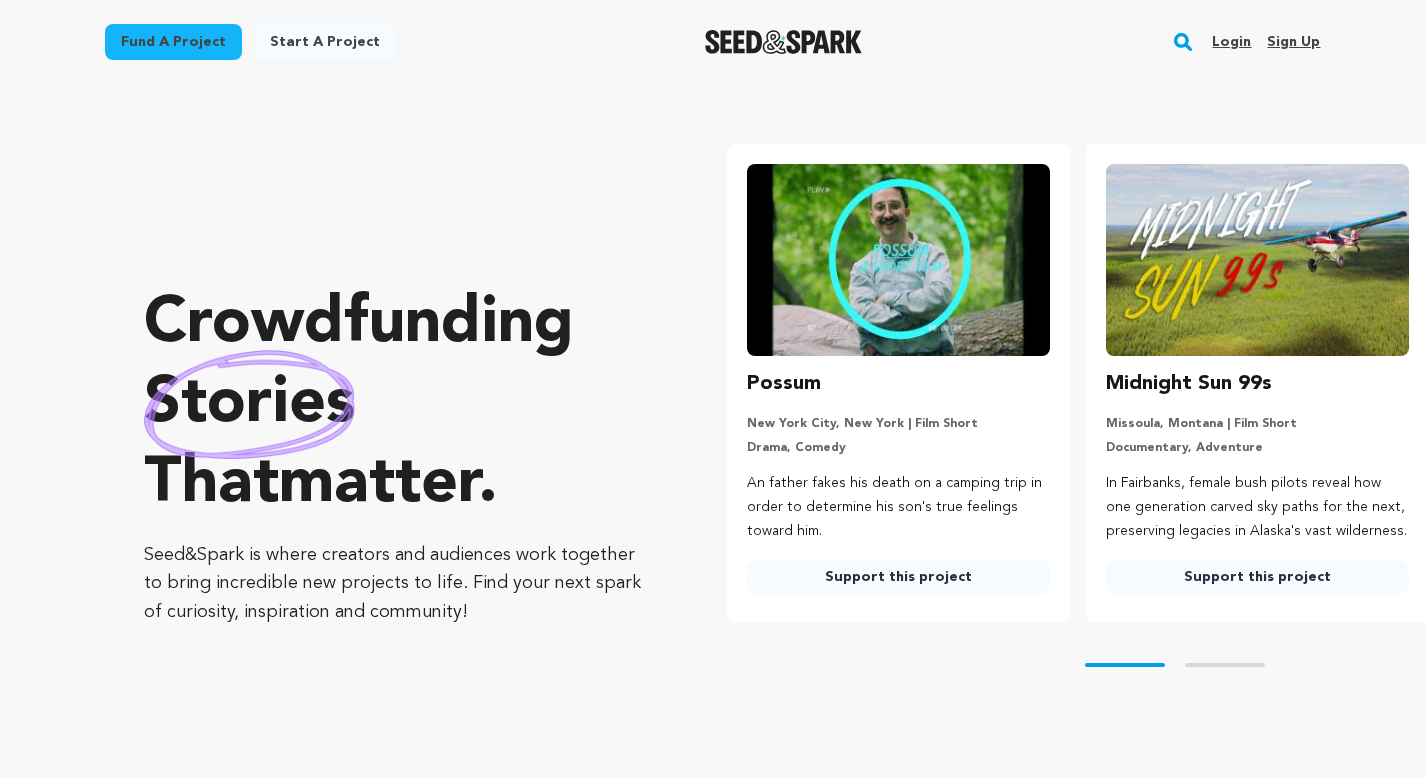 scroll, scrollTop: 0, scrollLeft: 0, axis: both 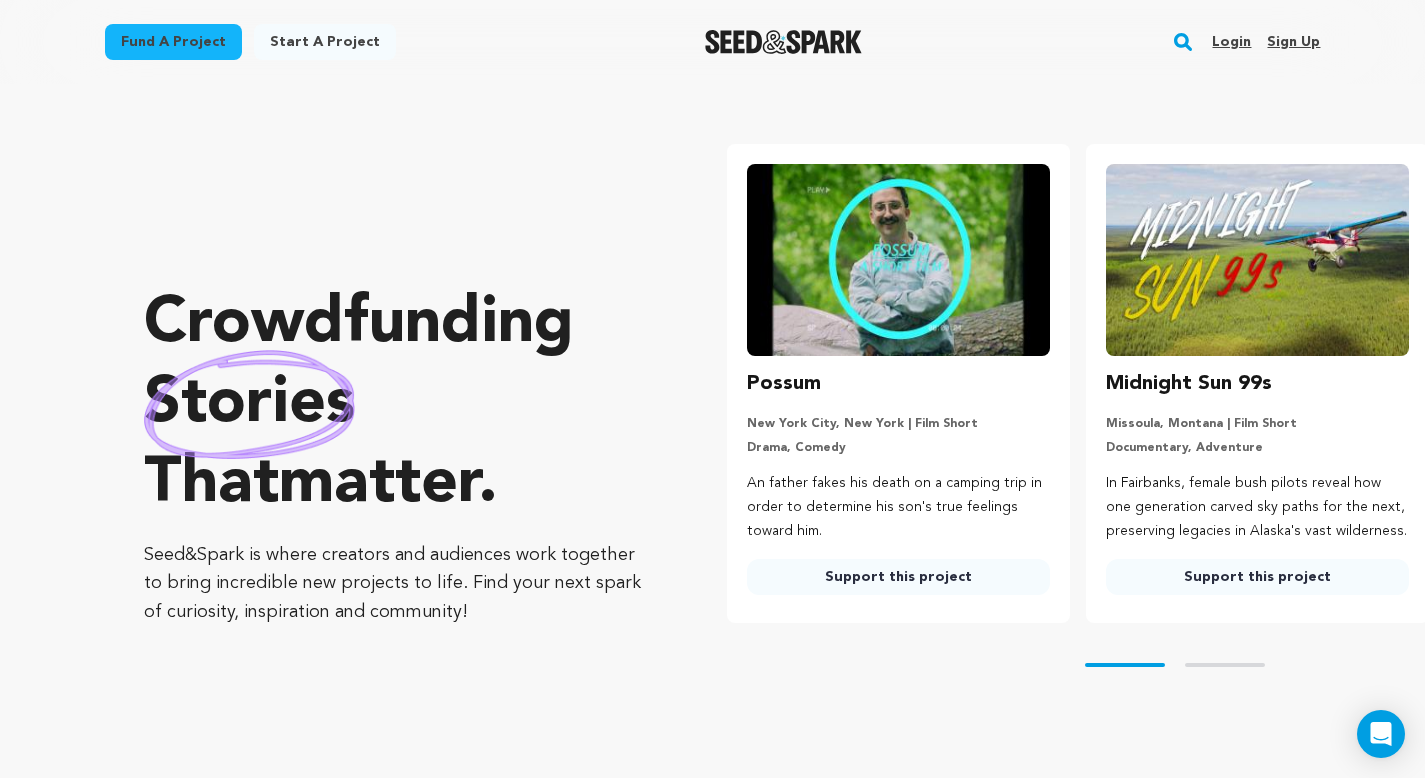 click on "Login" at bounding box center [1231, 42] 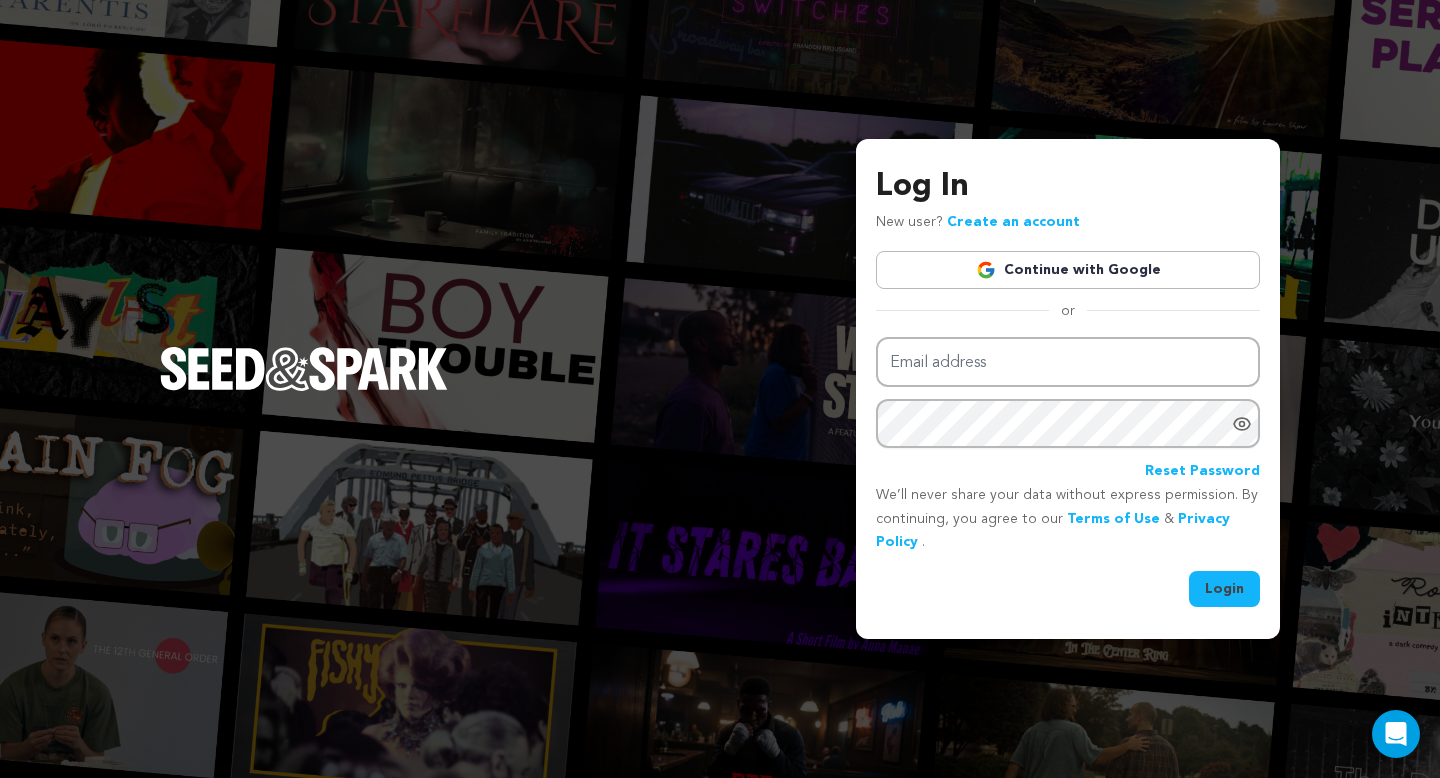 scroll, scrollTop: 0, scrollLeft: 0, axis: both 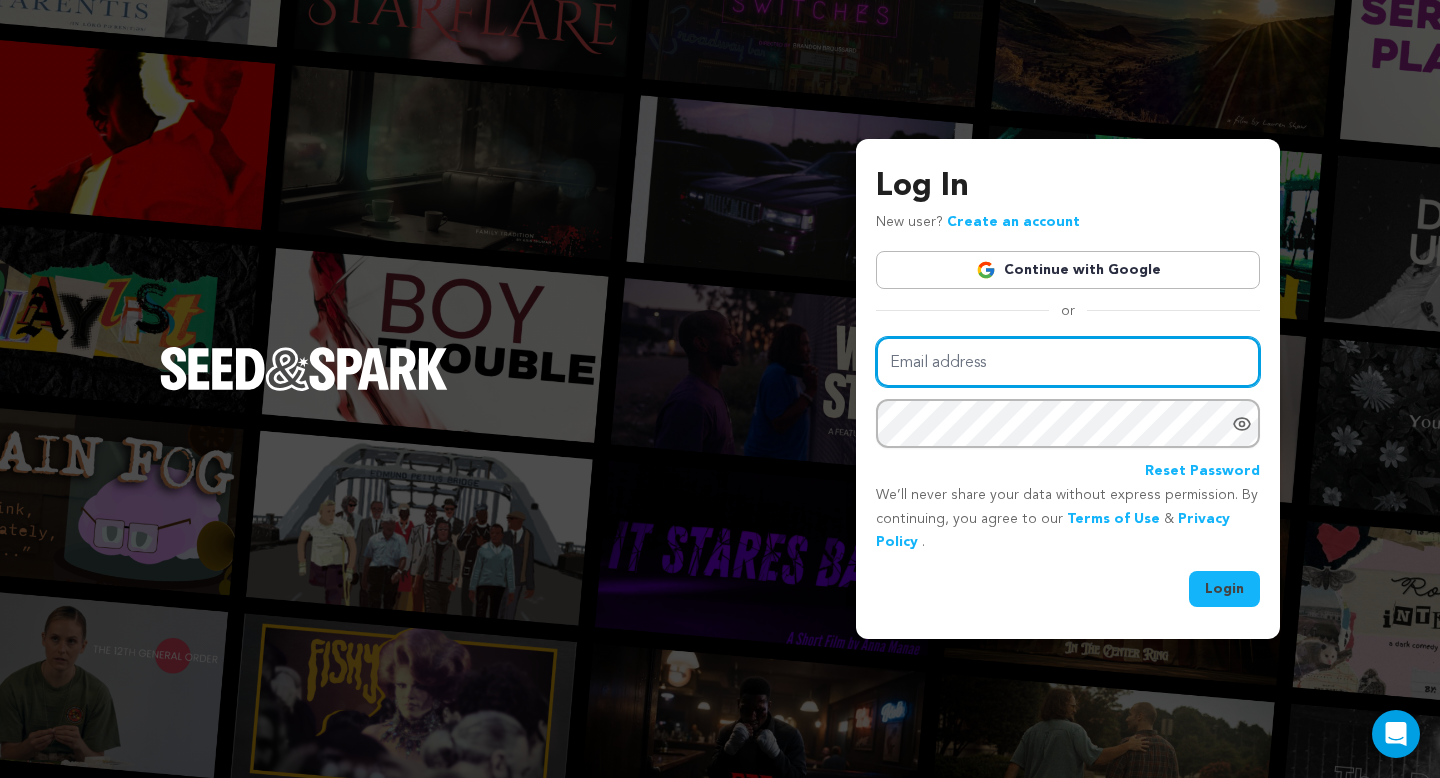 type on "[USERNAME]@example.com" 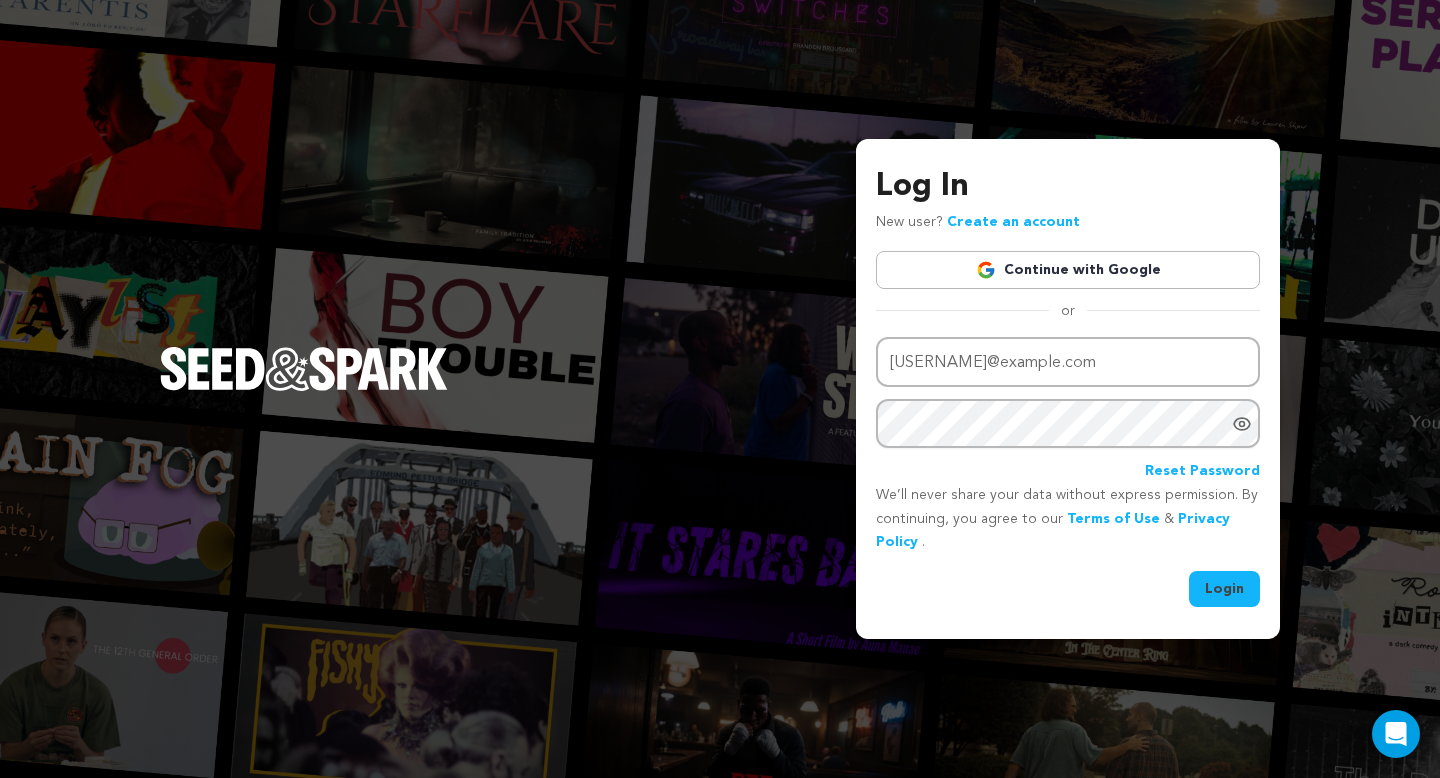 click on "Login" at bounding box center (1224, 589) 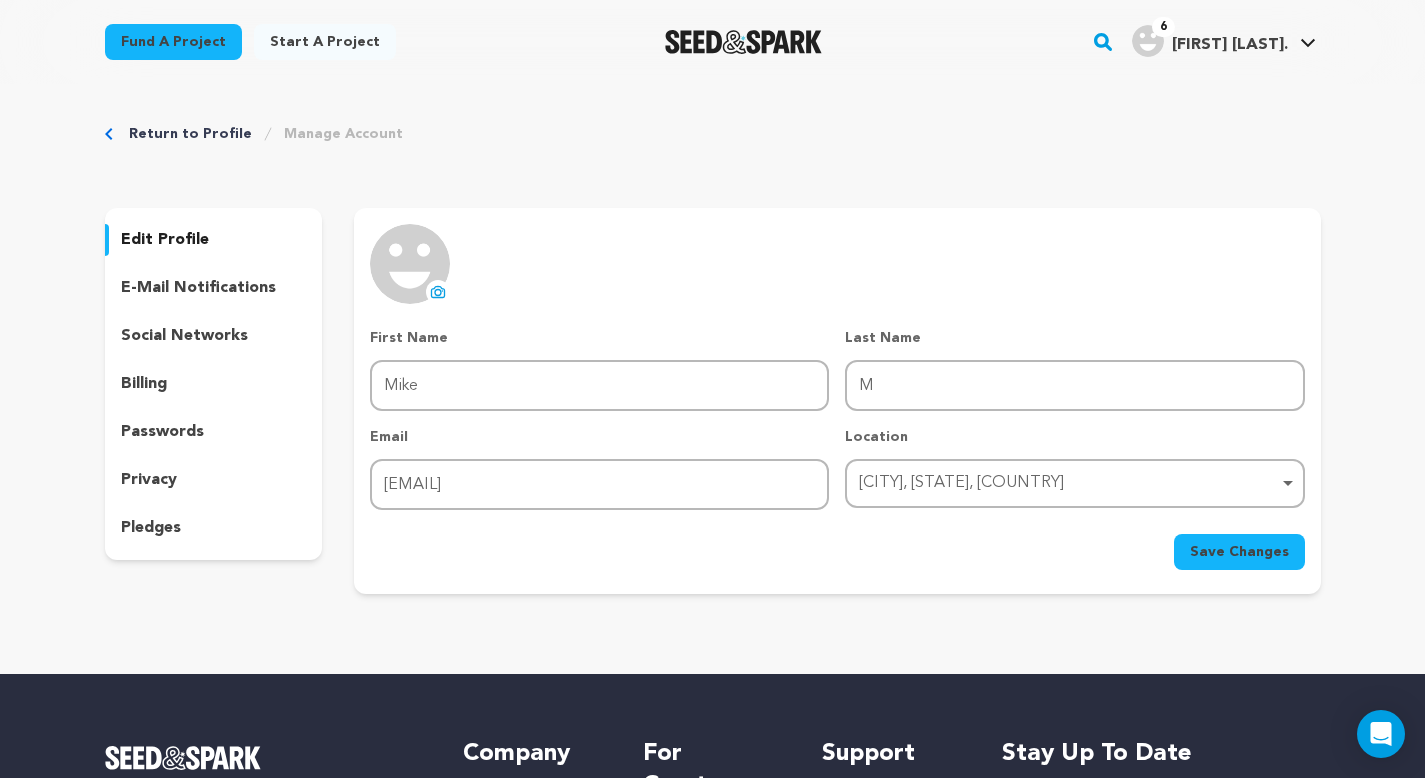 scroll, scrollTop: 0, scrollLeft: 0, axis: both 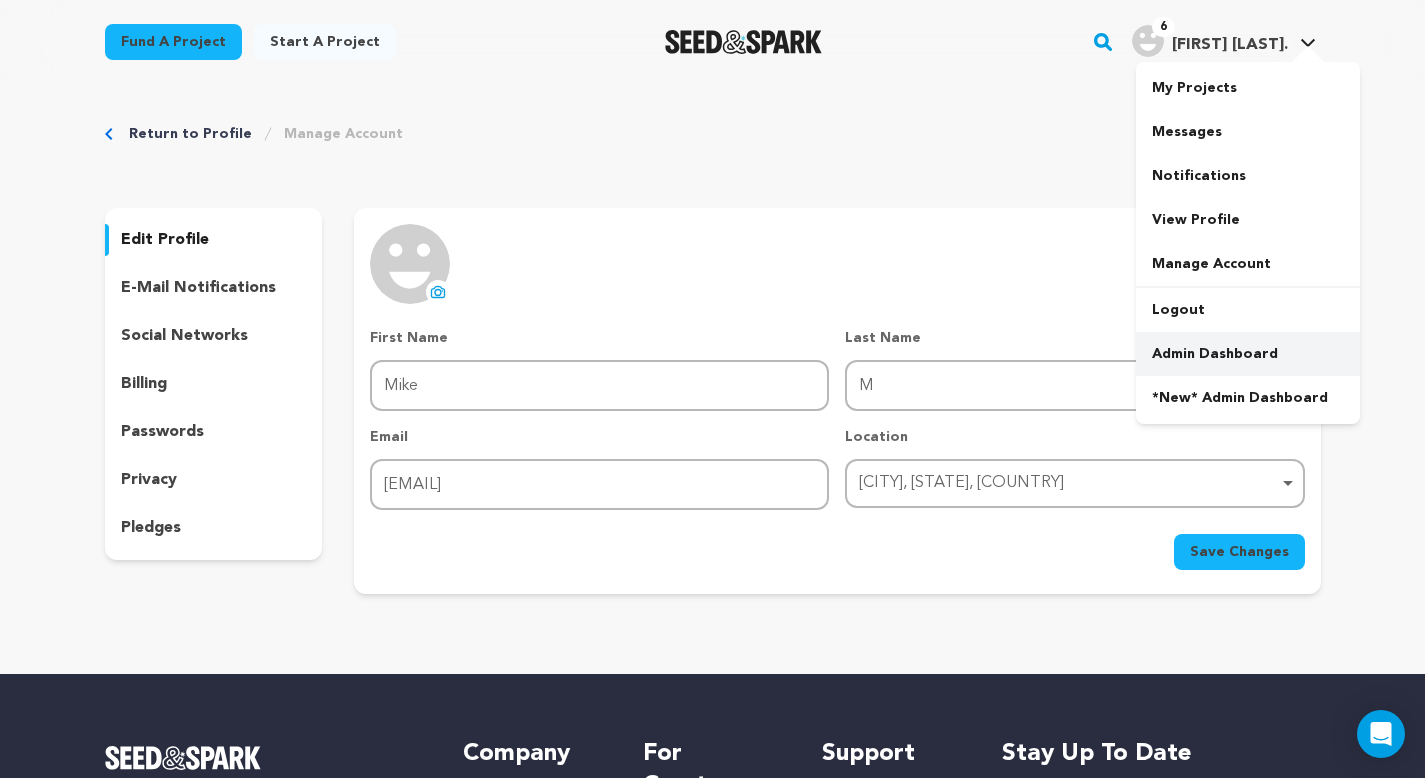 click on "Admin Dashboard" at bounding box center [1248, 354] 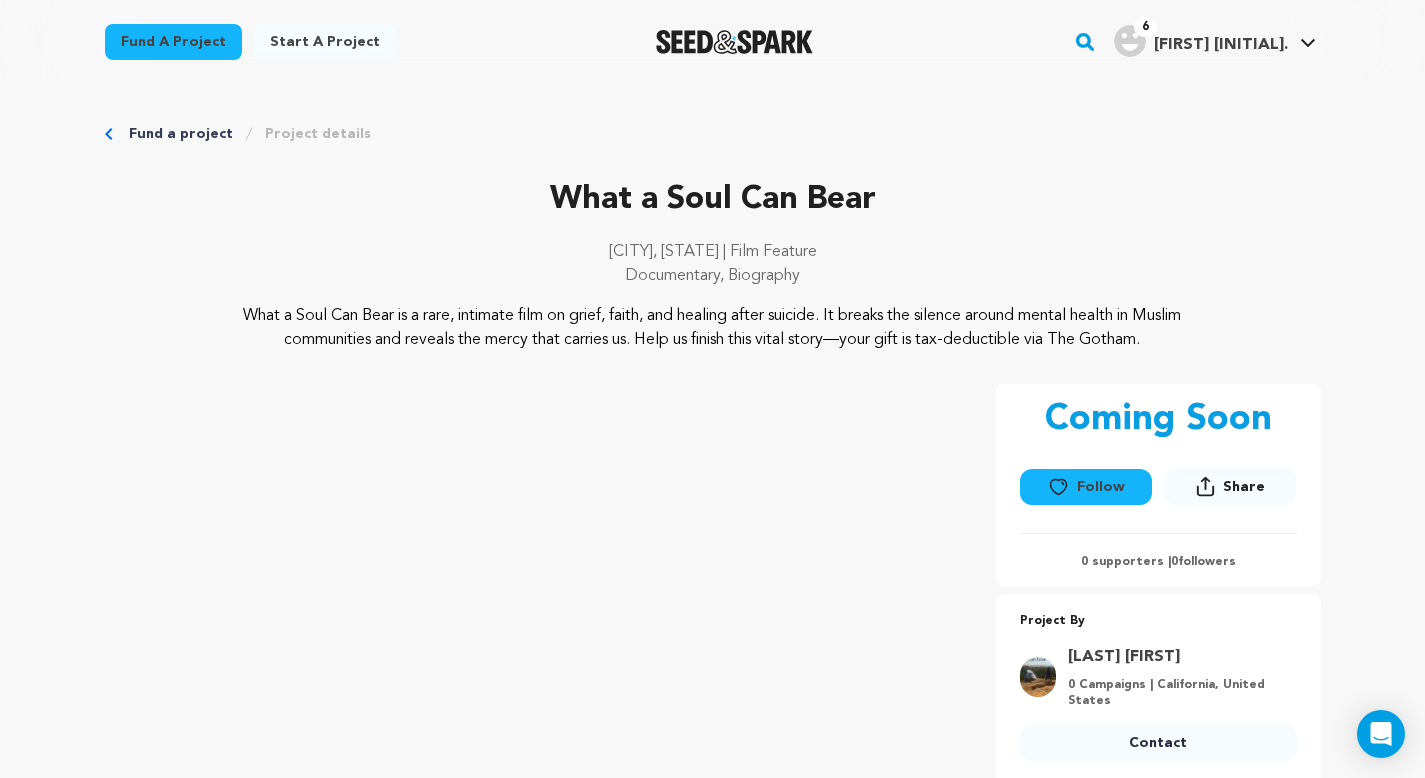 scroll, scrollTop: 0, scrollLeft: 0, axis: both 